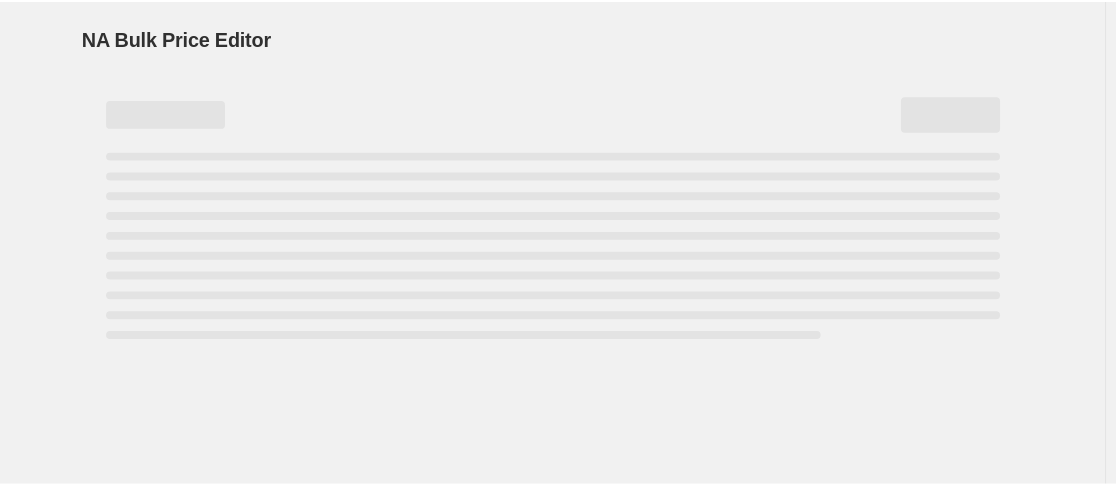 scroll, scrollTop: 0, scrollLeft: 0, axis: both 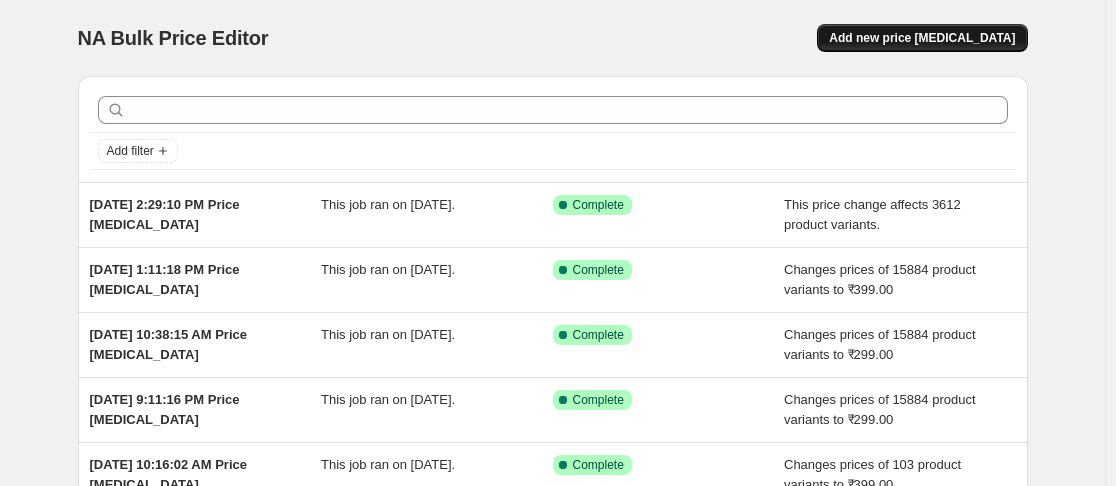 click on "Add new price change job" at bounding box center [922, 38] 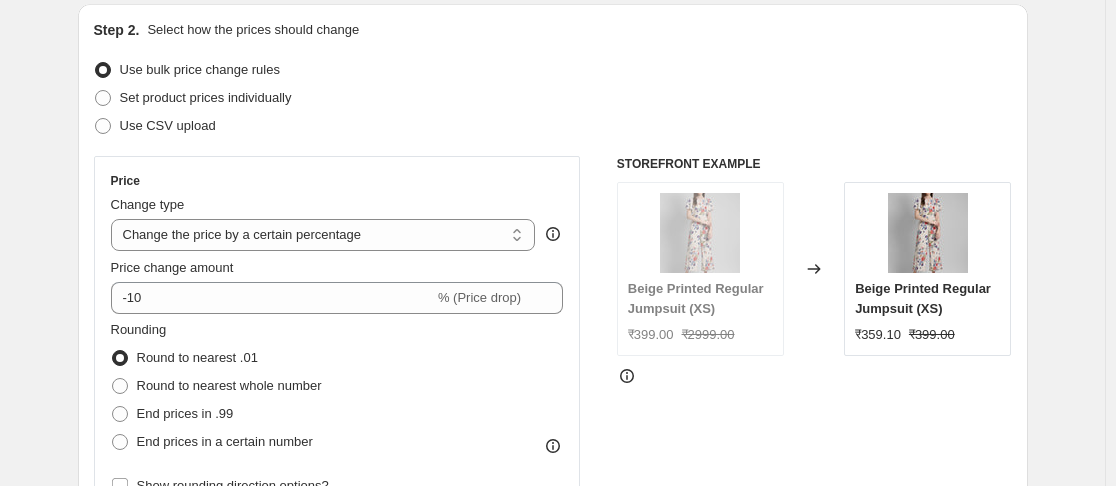 scroll, scrollTop: 0, scrollLeft: 0, axis: both 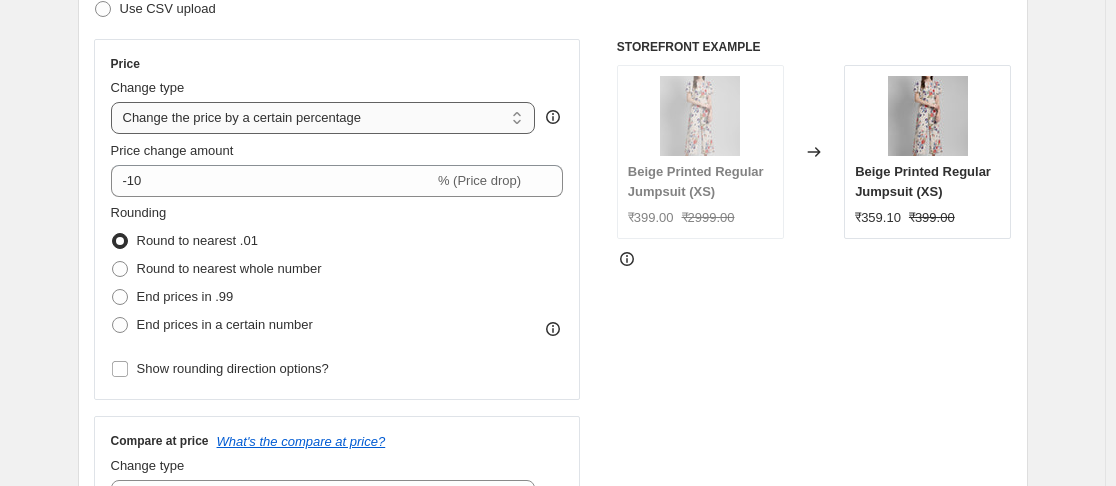 click on "Change the price to a certain amount Change the price by a certain amount Change the price by a certain percentage Change the price to the current compare at price (price before sale) Change the price by a certain amount relative to the compare at price Change the price by a certain percentage relative to the compare at price Don't change the price Change the price by a certain percentage relative to the cost per item Change price to certain cost margin" at bounding box center [323, 118] 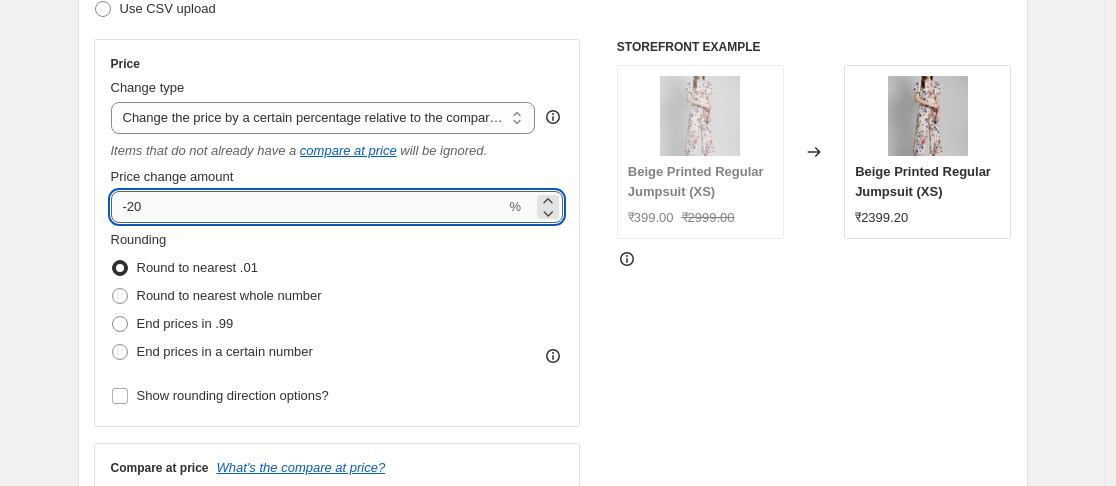 click on "-20" at bounding box center [308, 207] 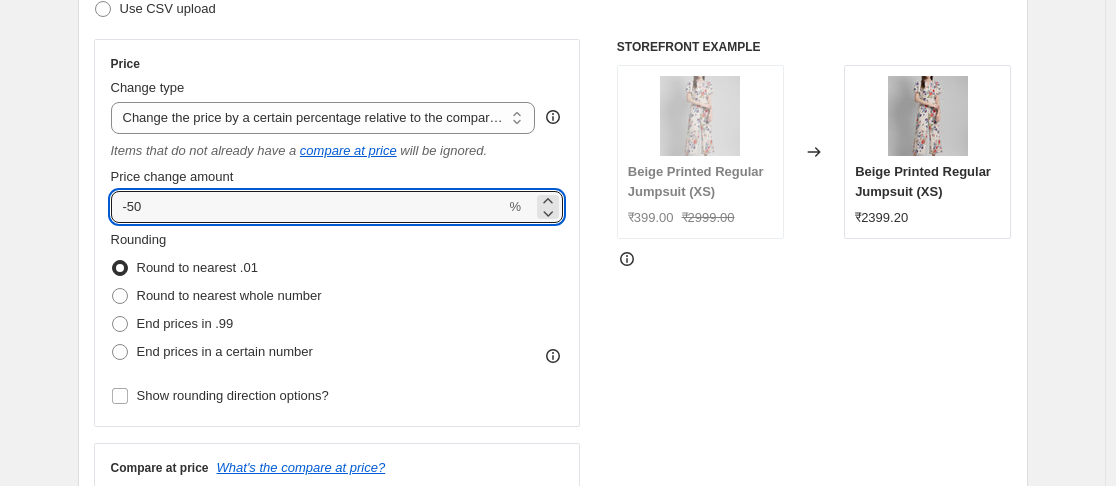type on "-50" 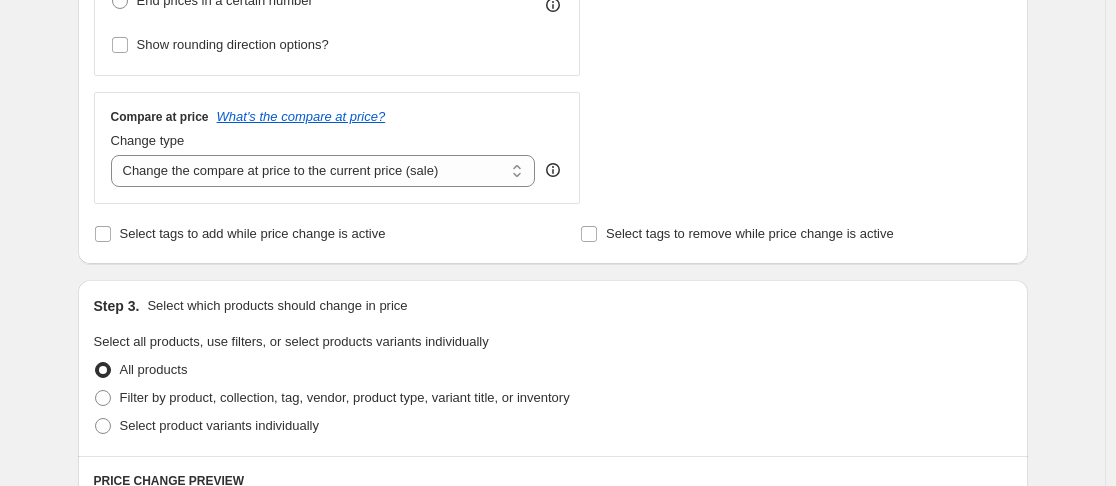 scroll, scrollTop: 741, scrollLeft: 0, axis: vertical 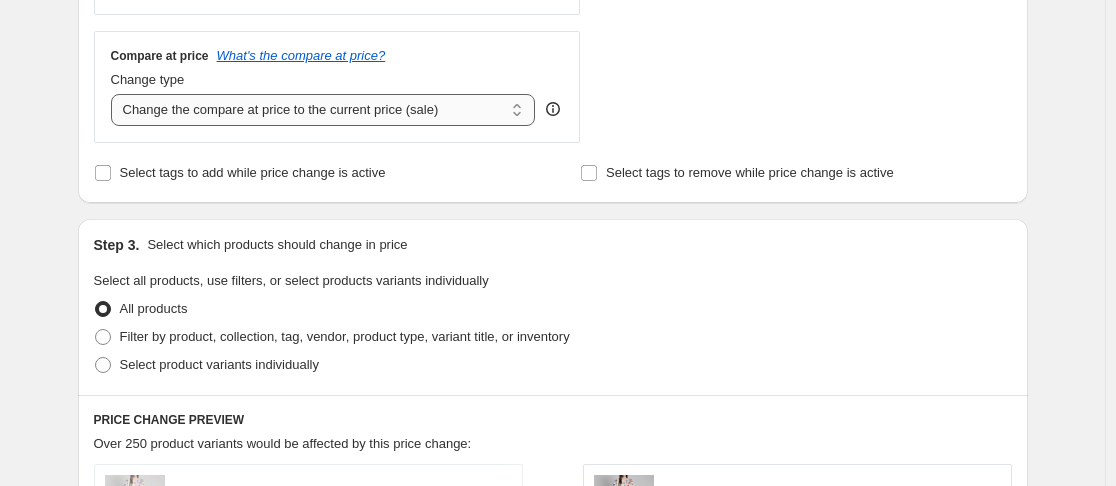 click on "Change the compare at price to the current price (sale) Change the compare at price to a certain amount Change the compare at price by a certain amount Change the compare at price by a certain percentage Change the compare at price by a certain amount relative to the actual price Change the compare at price by a certain percentage relative to the actual price Don't change the compare at price Remove the compare at price" at bounding box center [323, 110] 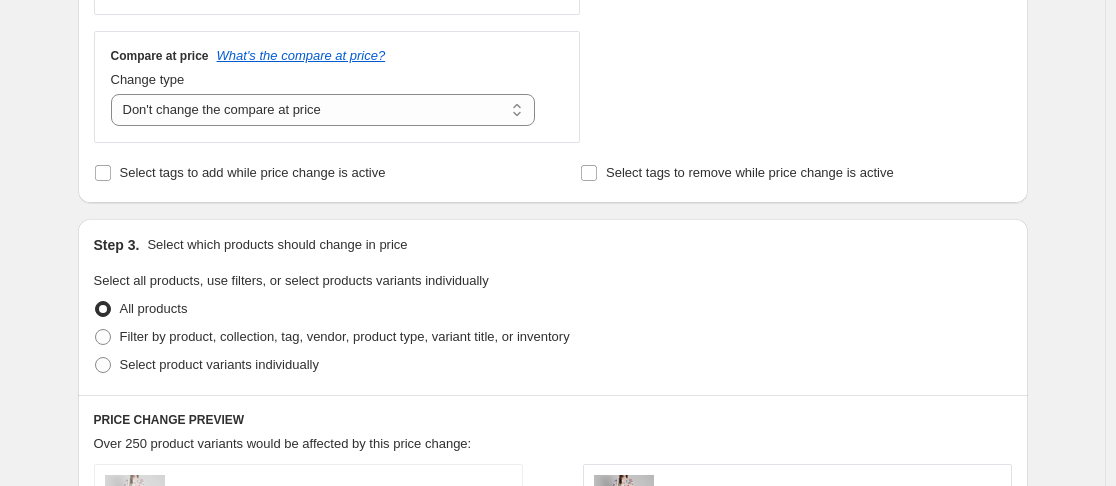 drag, startPoint x: 1114, startPoint y: 222, endPoint x: 1123, endPoint y: 244, distance: 23.769728 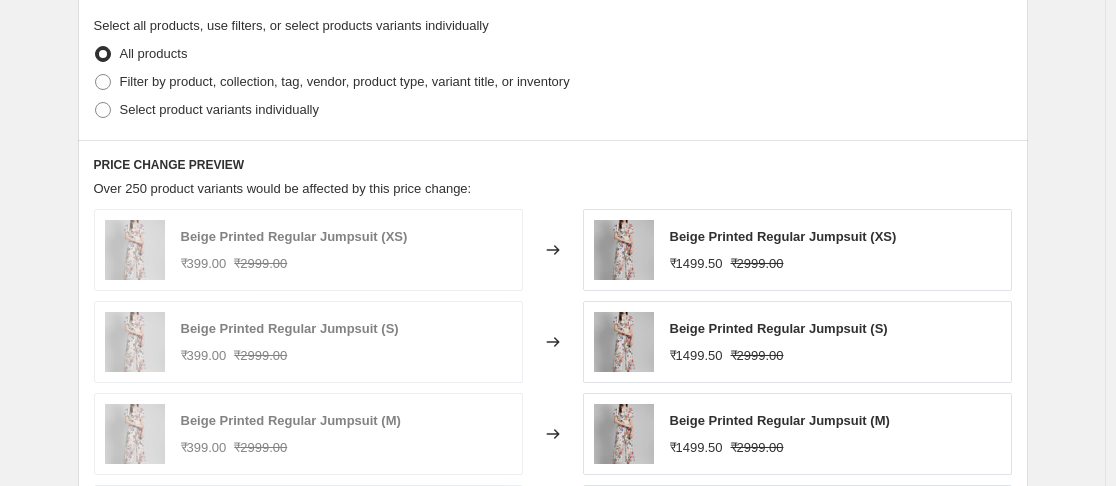 scroll, scrollTop: 982, scrollLeft: 0, axis: vertical 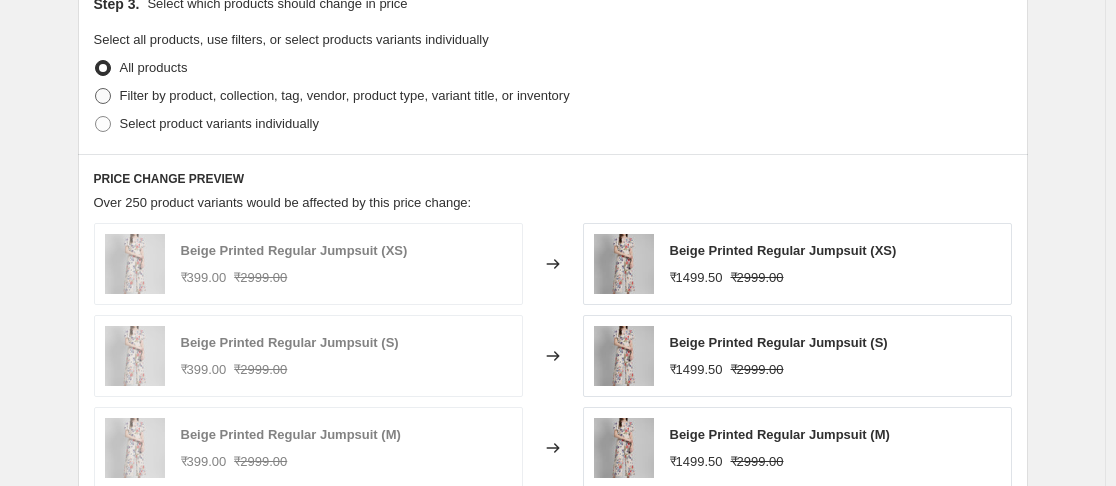 click at bounding box center [103, 96] 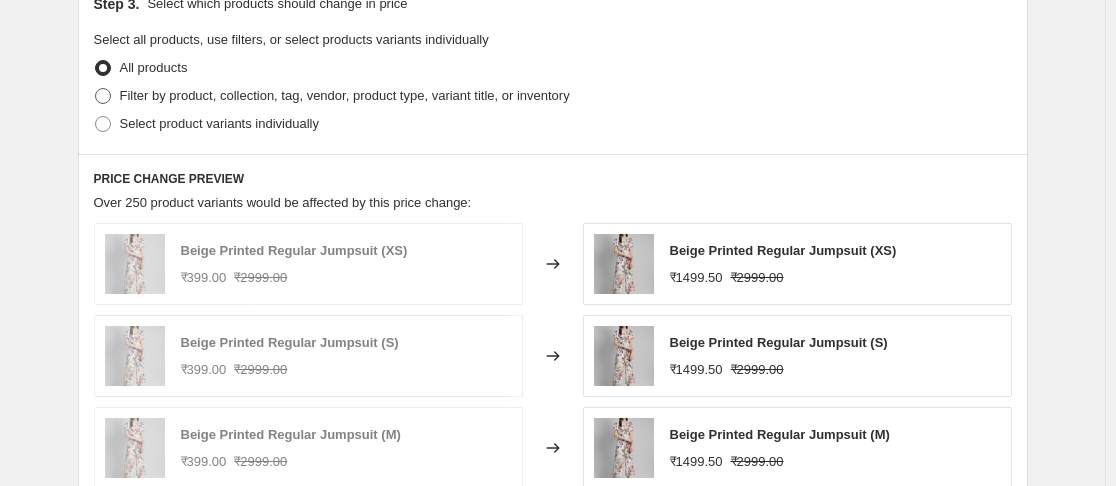 radio on "true" 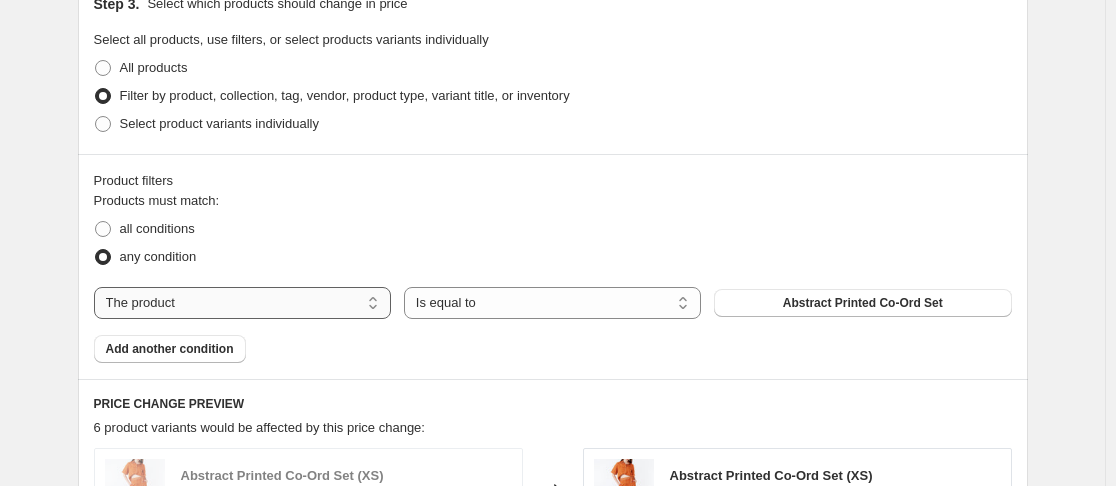 click on "The product The product's collection The product's tag The product's vendor The product's type The product's status The variant's title Inventory quantity" at bounding box center (242, 303) 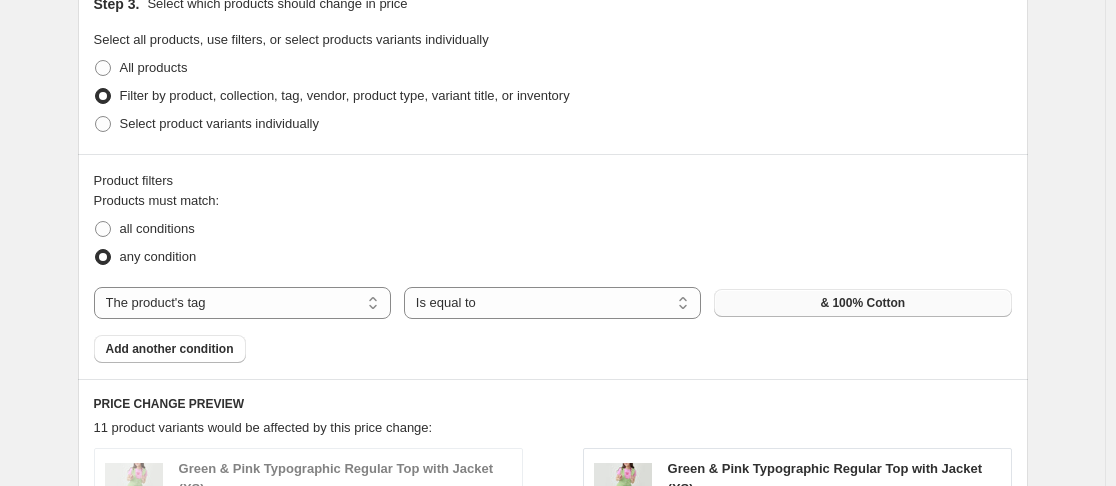click on "& 100% Cotton" at bounding box center [862, 303] 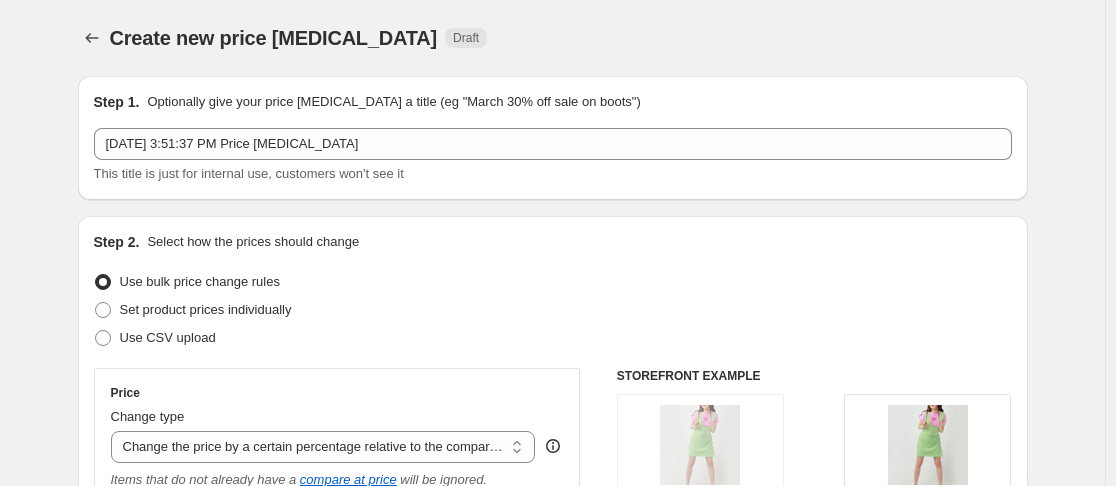 scroll, scrollTop: 982, scrollLeft: 0, axis: vertical 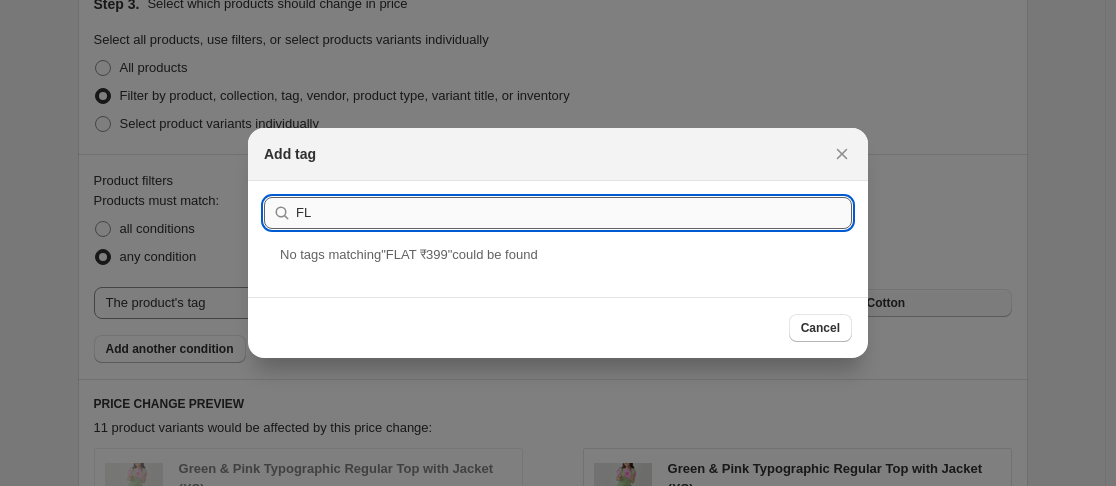 type on "F" 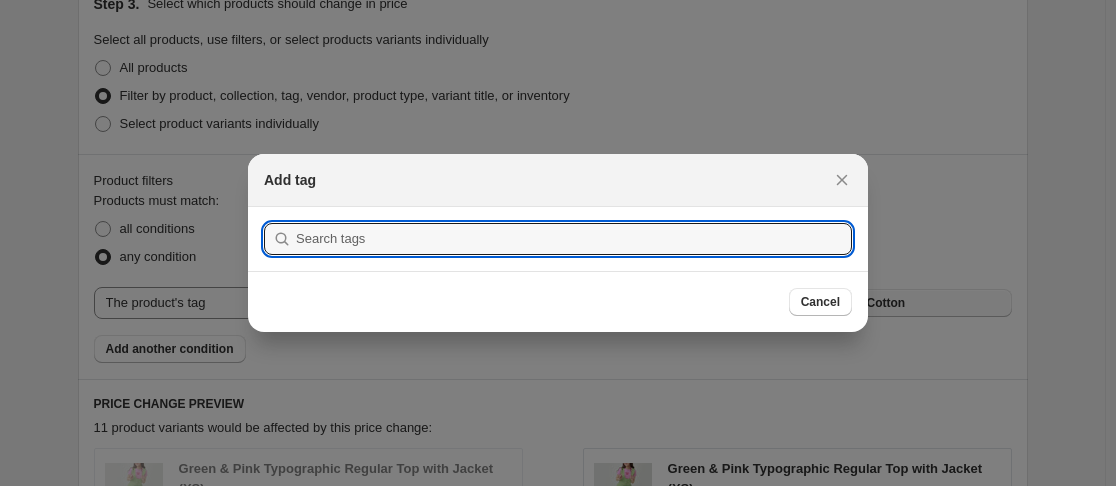 paste on "Virtual_11_07_2025" 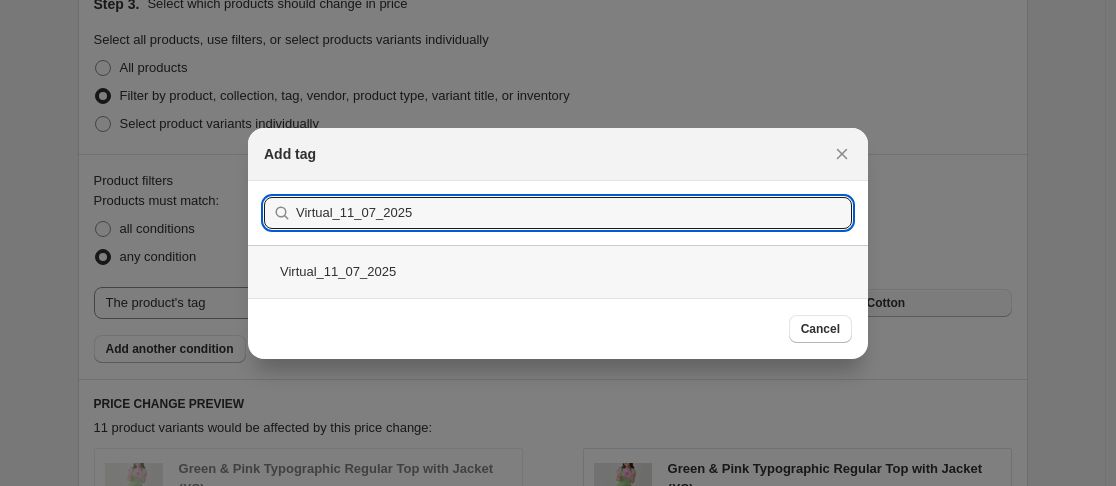 type on "Virtual_11_07_2025" 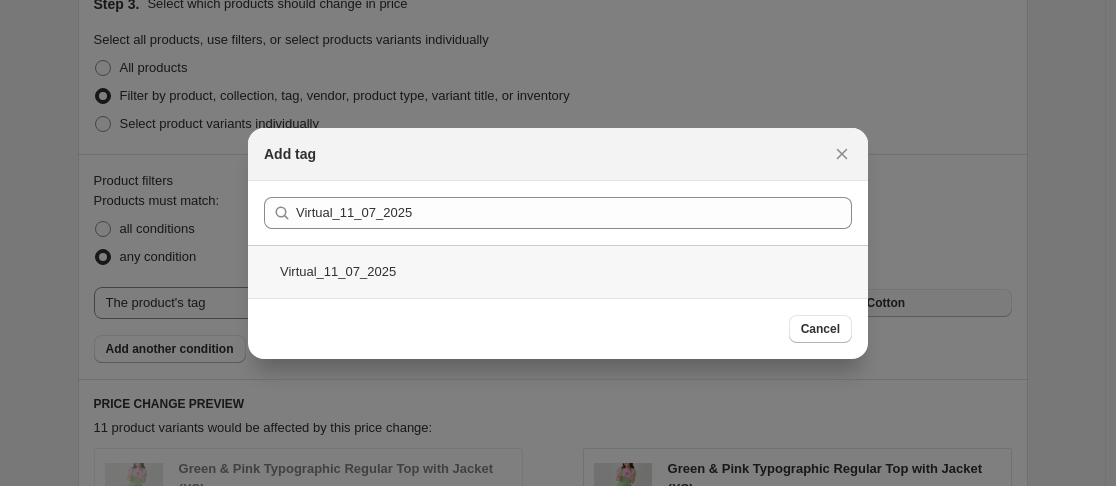 click on "Virtual_11_07_2025" at bounding box center [558, 271] 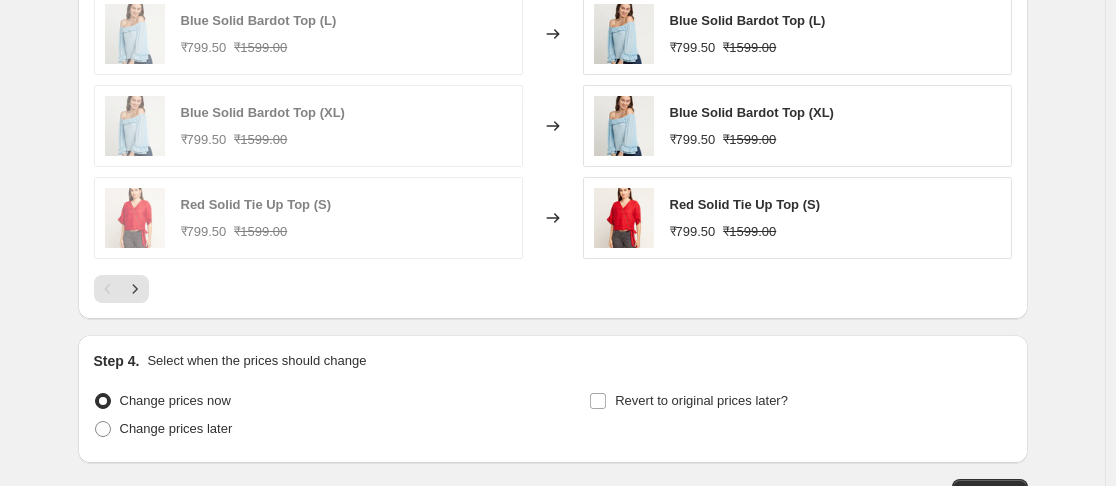 scroll, scrollTop: 1765, scrollLeft: 0, axis: vertical 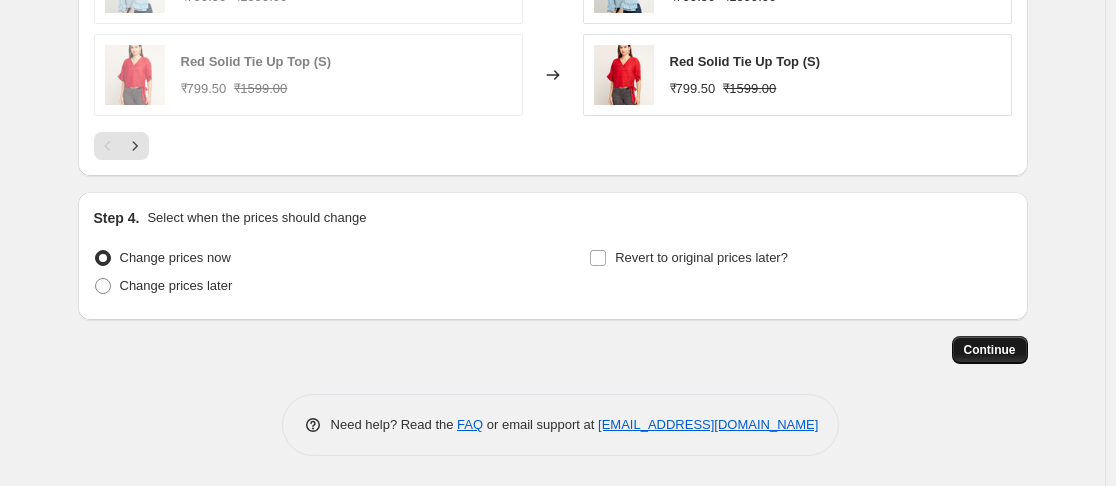 click on "Continue" at bounding box center [990, 350] 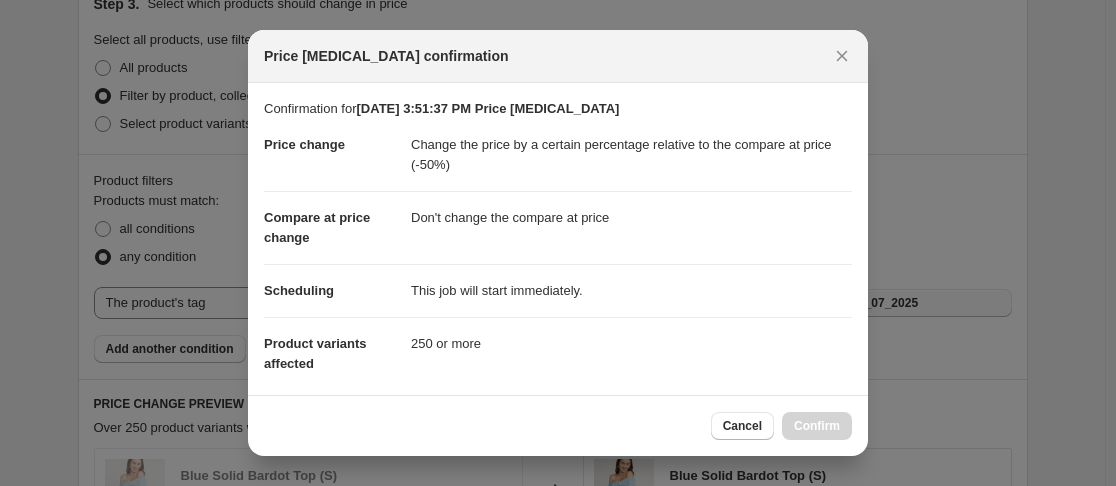 scroll, scrollTop: 0, scrollLeft: 0, axis: both 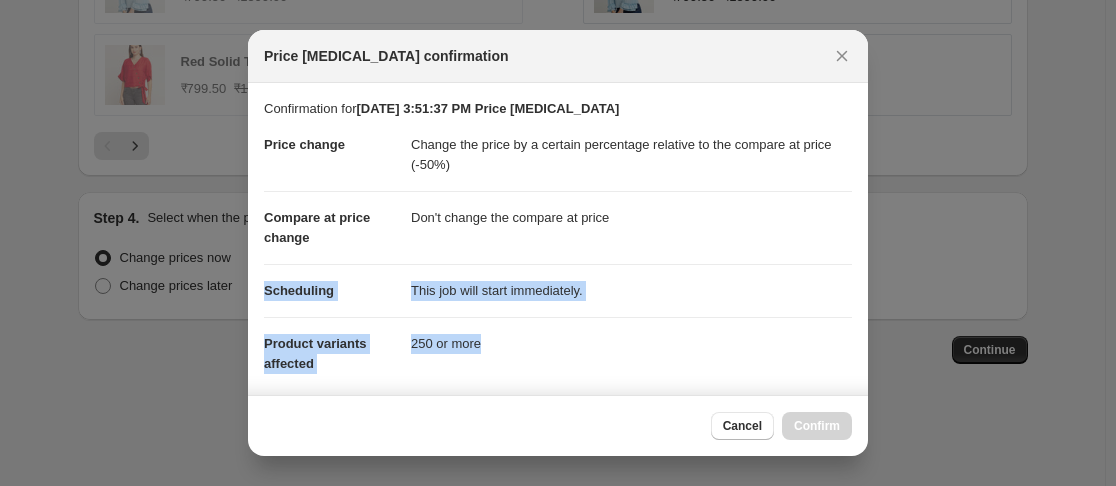 drag, startPoint x: 854, startPoint y: 233, endPoint x: 857, endPoint y: 373, distance: 140.03214 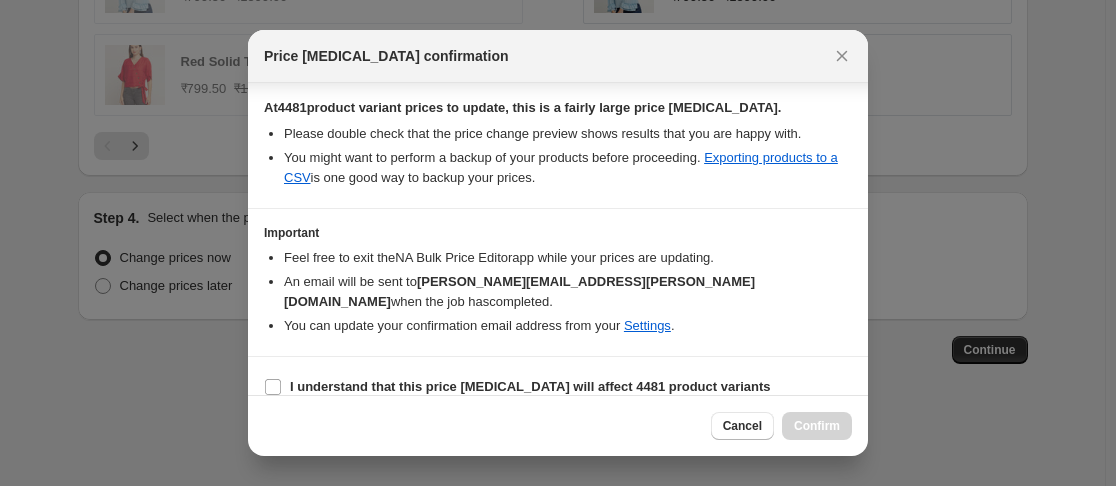 scroll, scrollTop: 363, scrollLeft: 0, axis: vertical 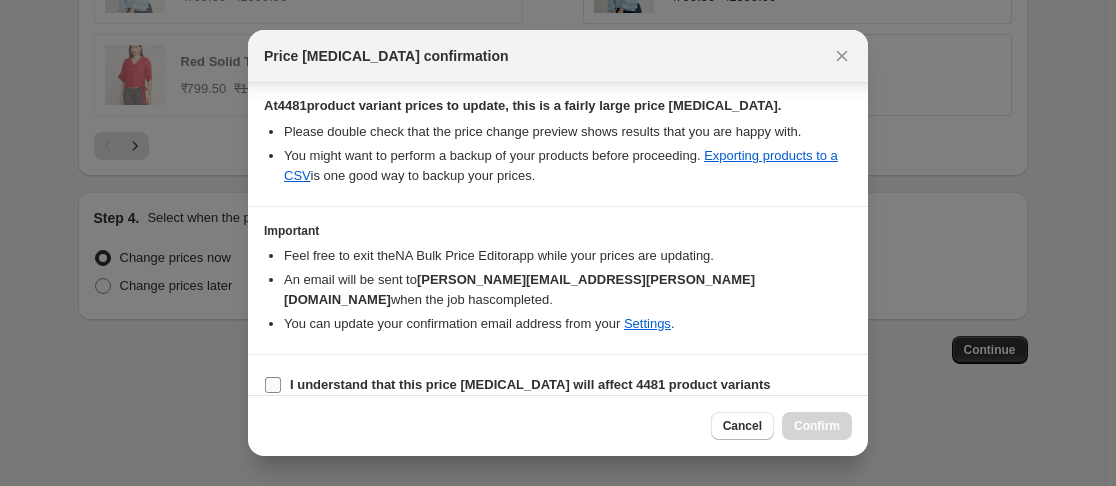 click at bounding box center (273, 385) 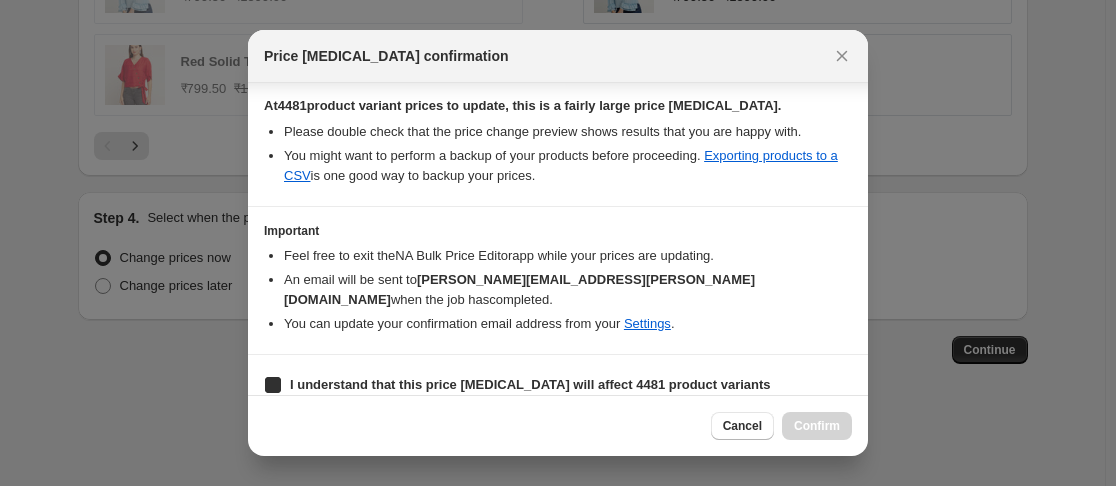 checkbox on "true" 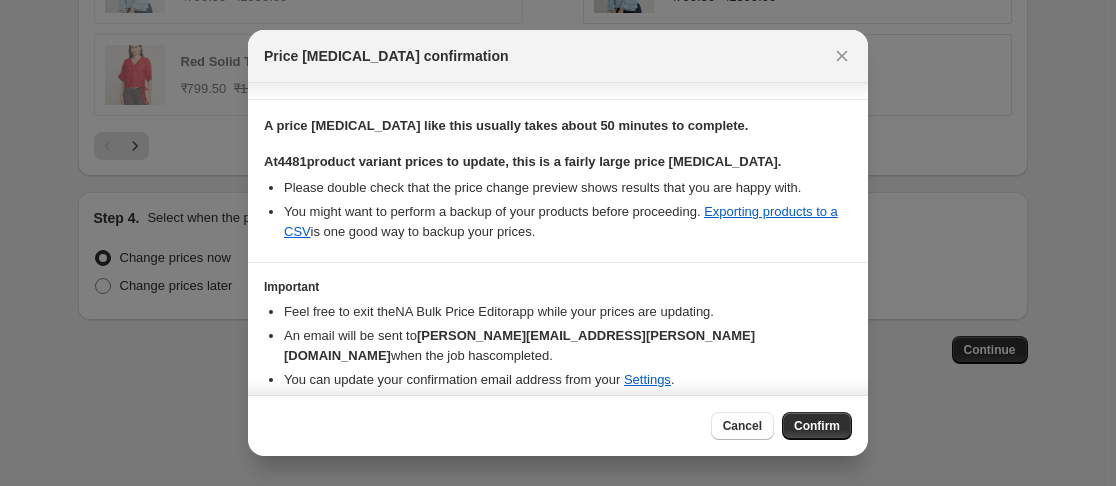 scroll, scrollTop: 363, scrollLeft: 0, axis: vertical 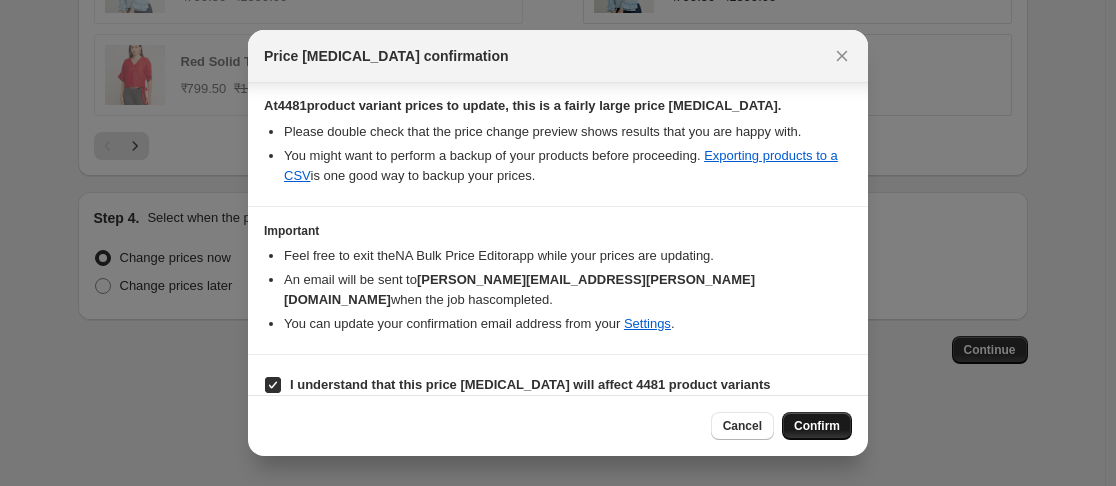 click on "Confirm" at bounding box center [817, 426] 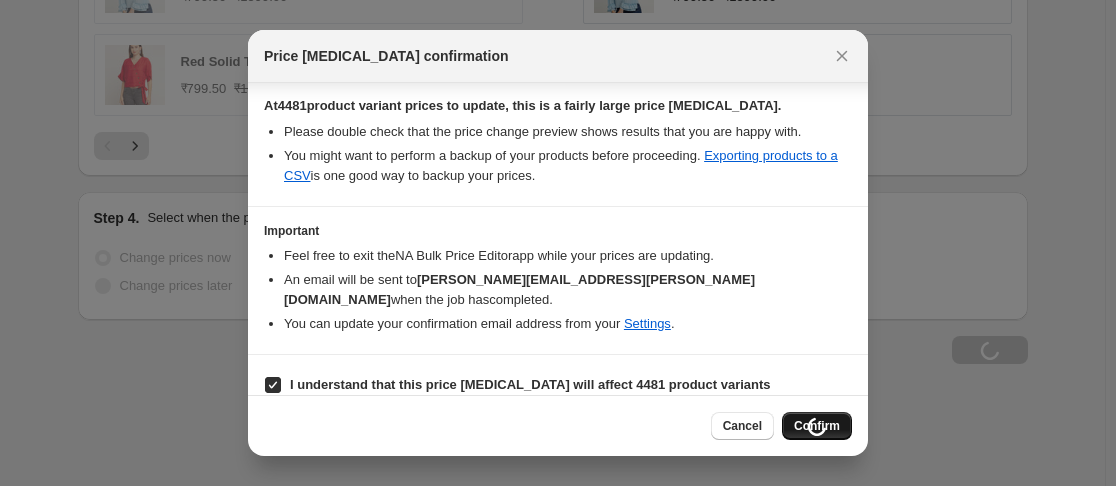 scroll, scrollTop: 1833, scrollLeft: 0, axis: vertical 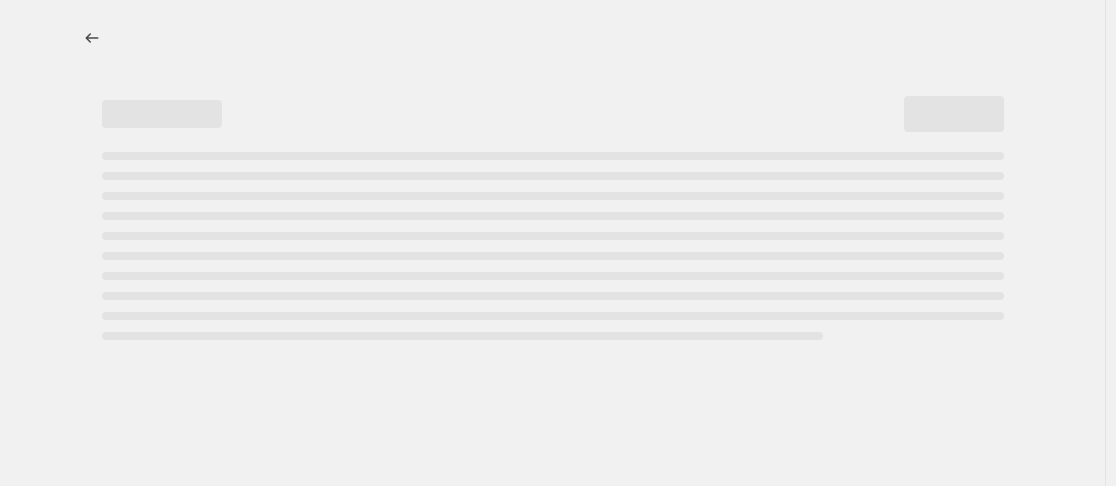 select on "pcap" 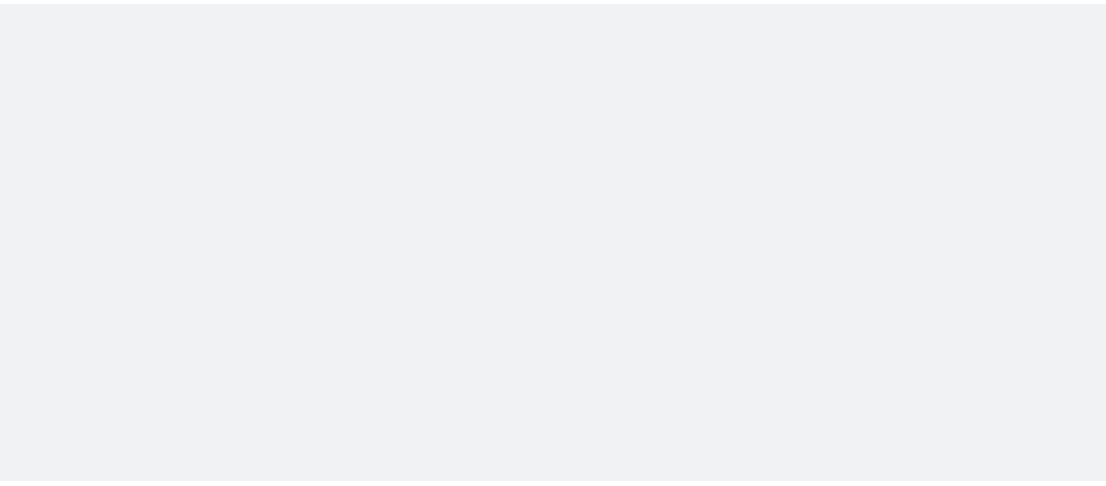 scroll, scrollTop: 0, scrollLeft: 0, axis: both 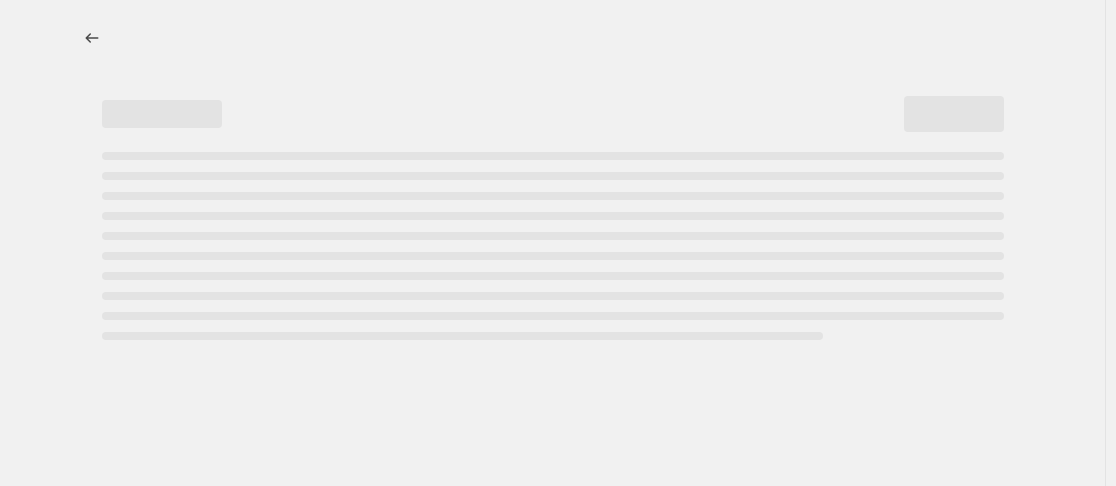 select on "pcap" 